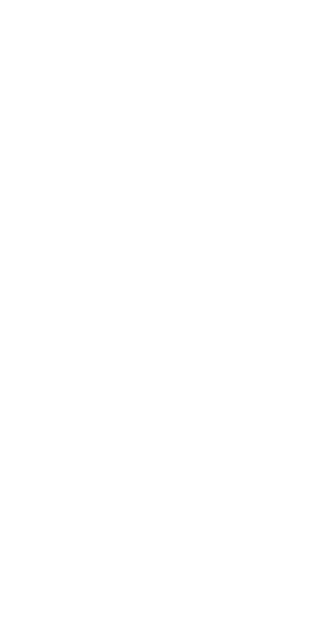 scroll, scrollTop: 0, scrollLeft: 0, axis: both 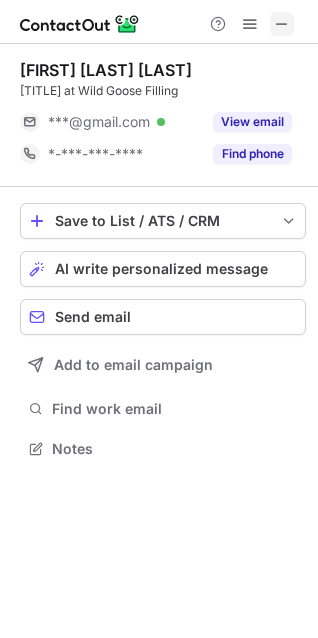 click at bounding box center (282, 24) 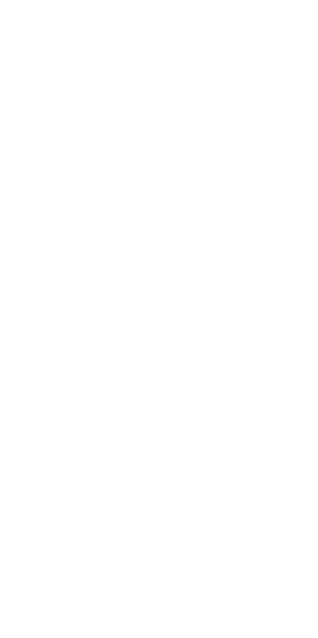 scroll, scrollTop: 0, scrollLeft: 0, axis: both 